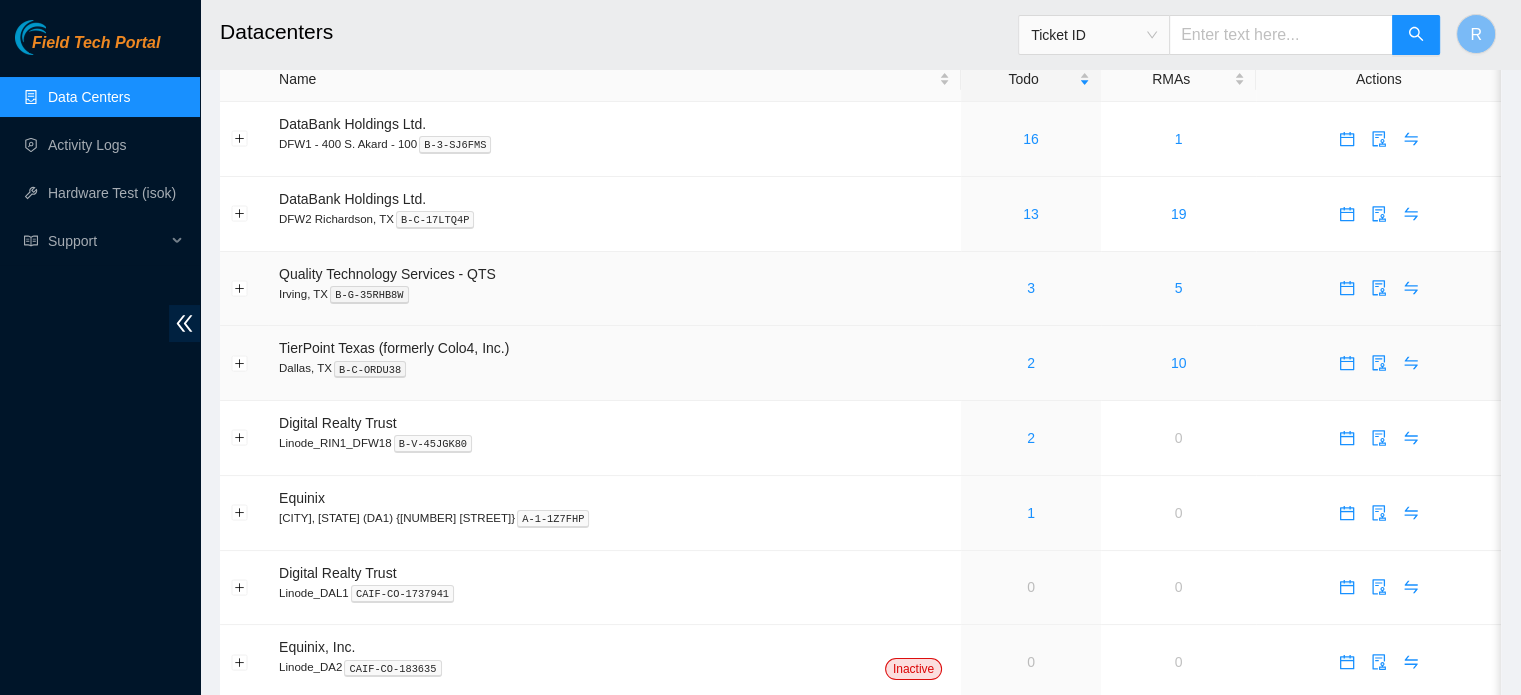 scroll, scrollTop: 0, scrollLeft: 0, axis: both 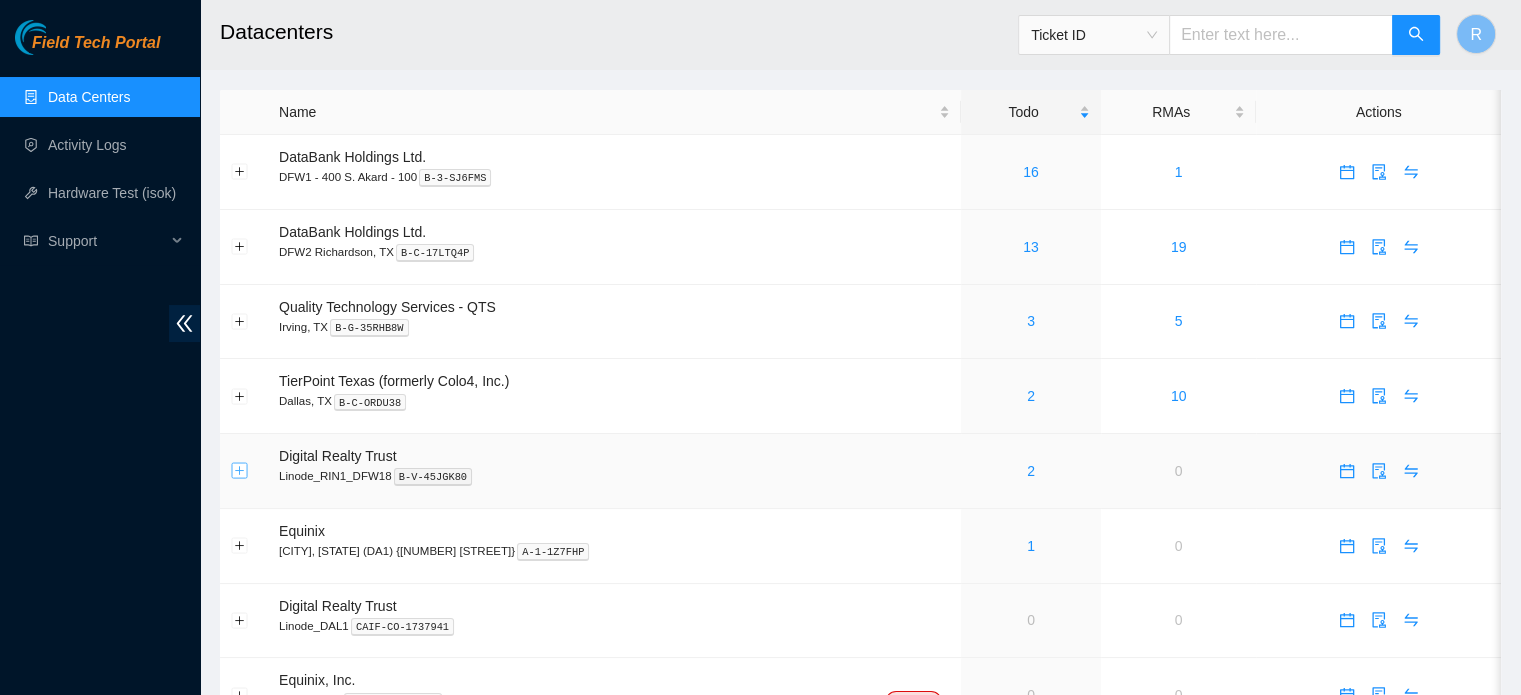 click at bounding box center [240, 471] 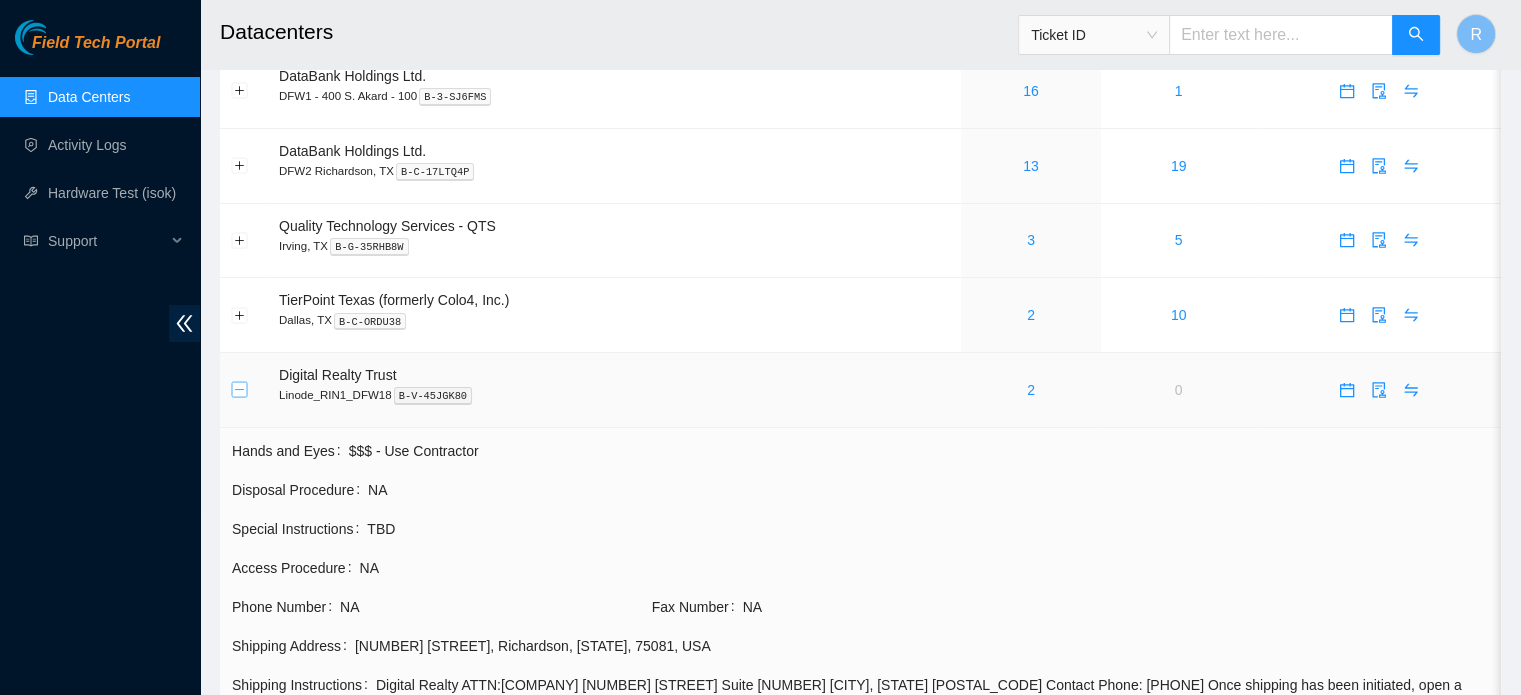 scroll, scrollTop: 200, scrollLeft: 0, axis: vertical 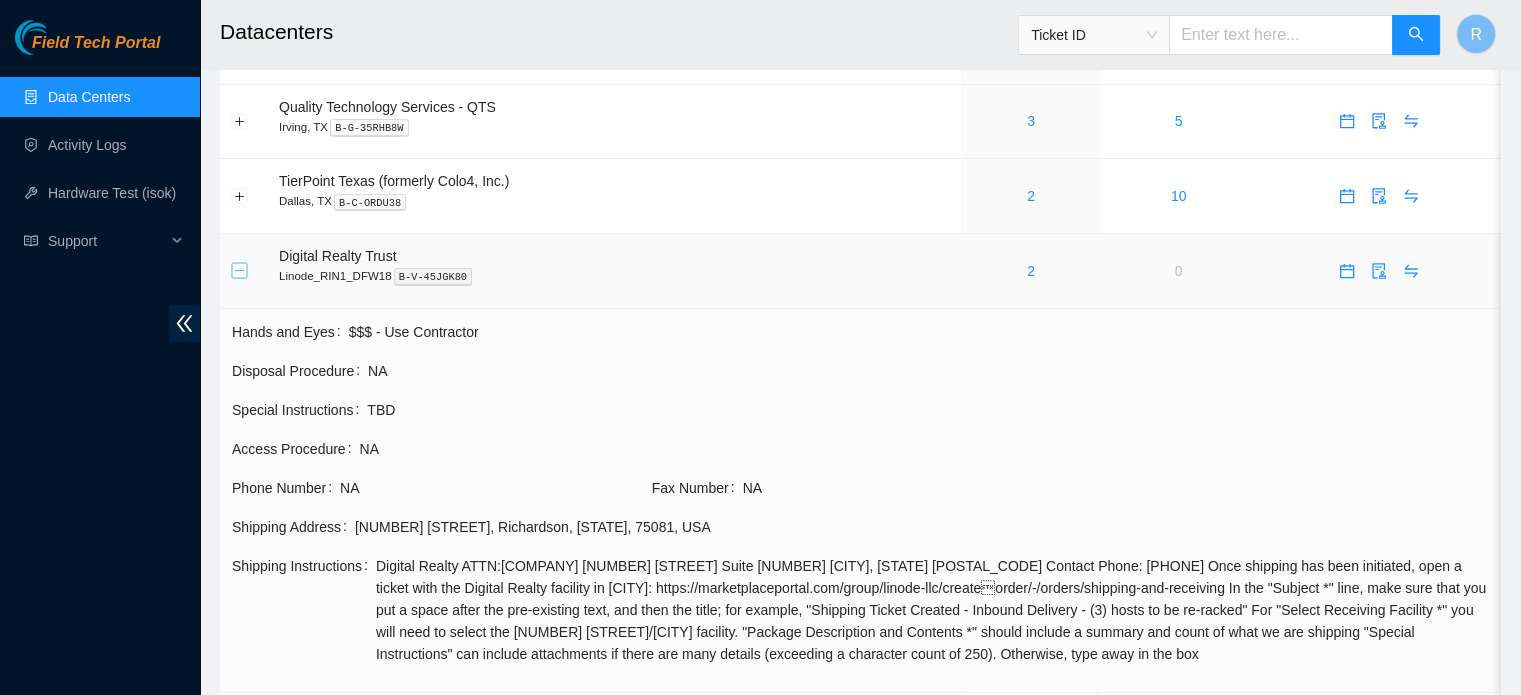 click at bounding box center (240, 271) 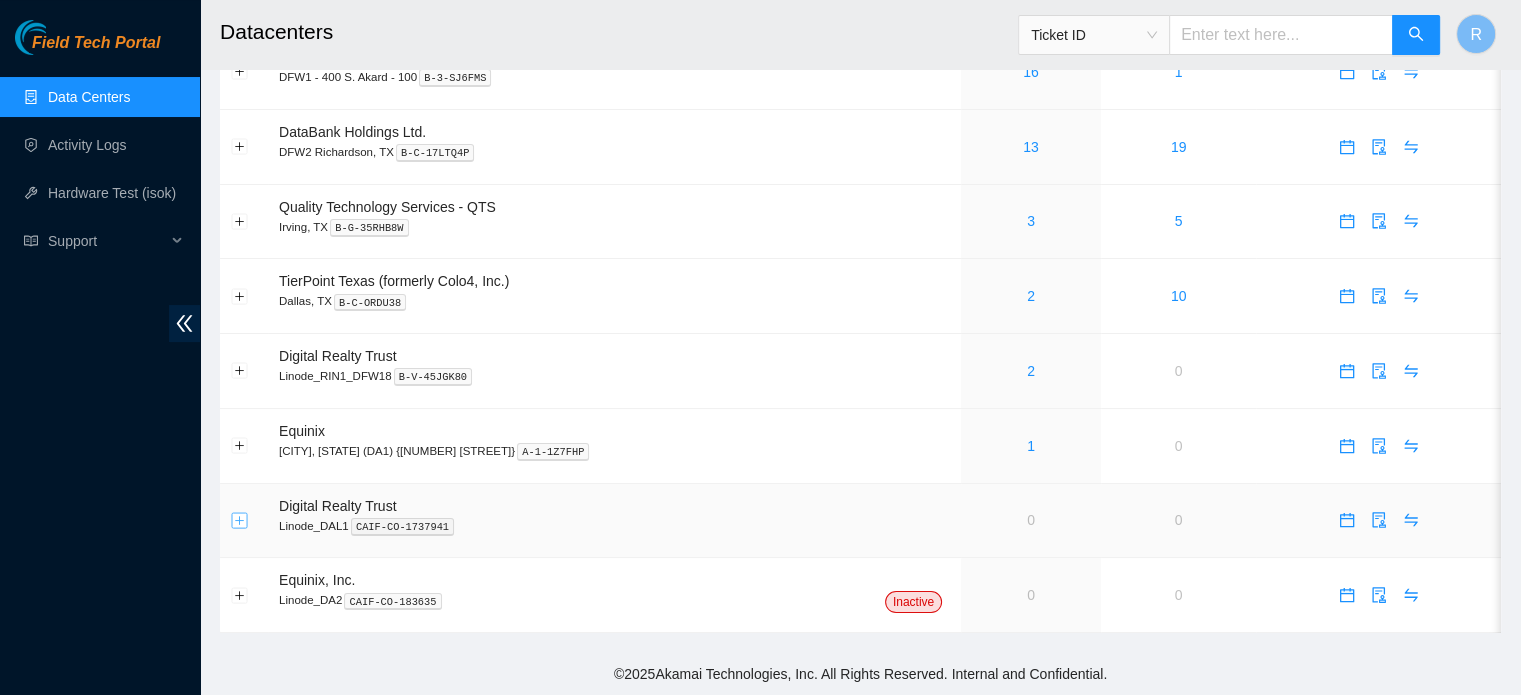 click at bounding box center [240, 520] 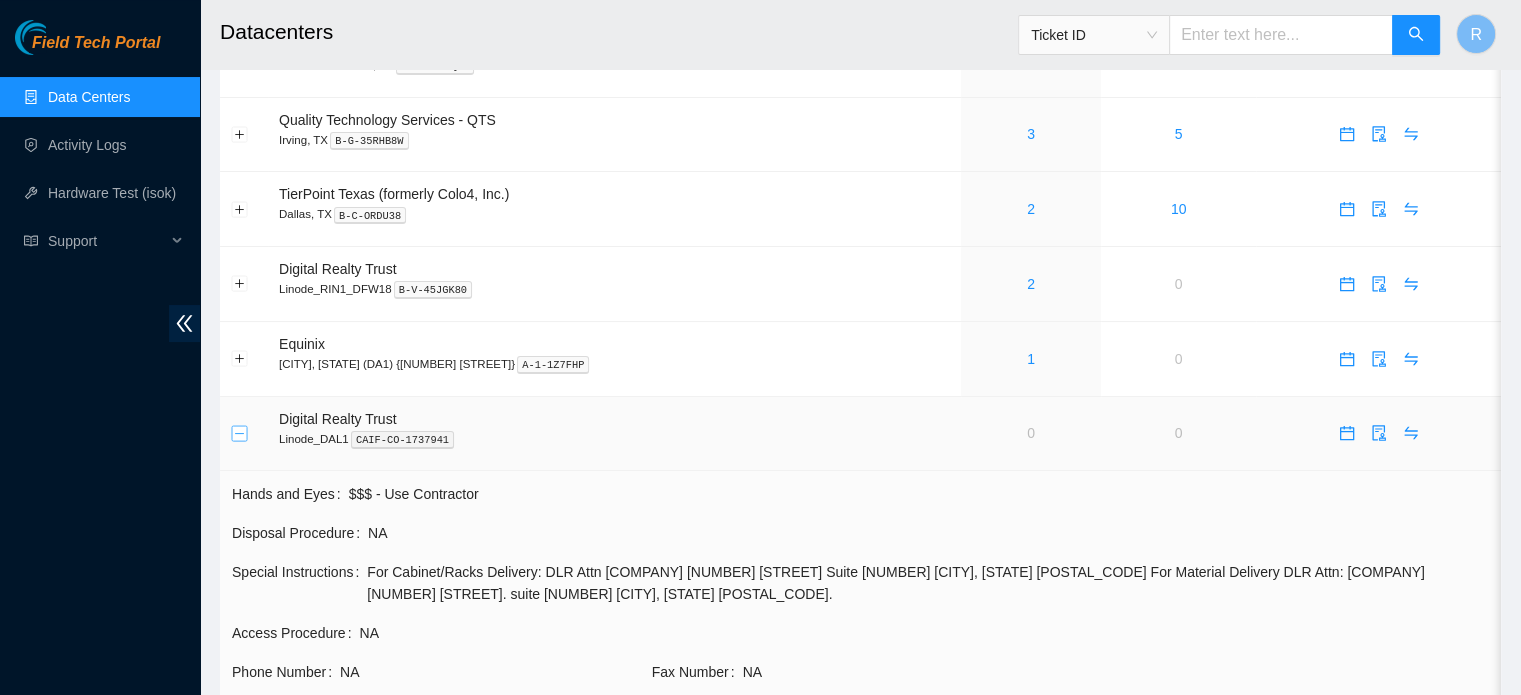 scroll, scrollTop: 301, scrollLeft: 0, axis: vertical 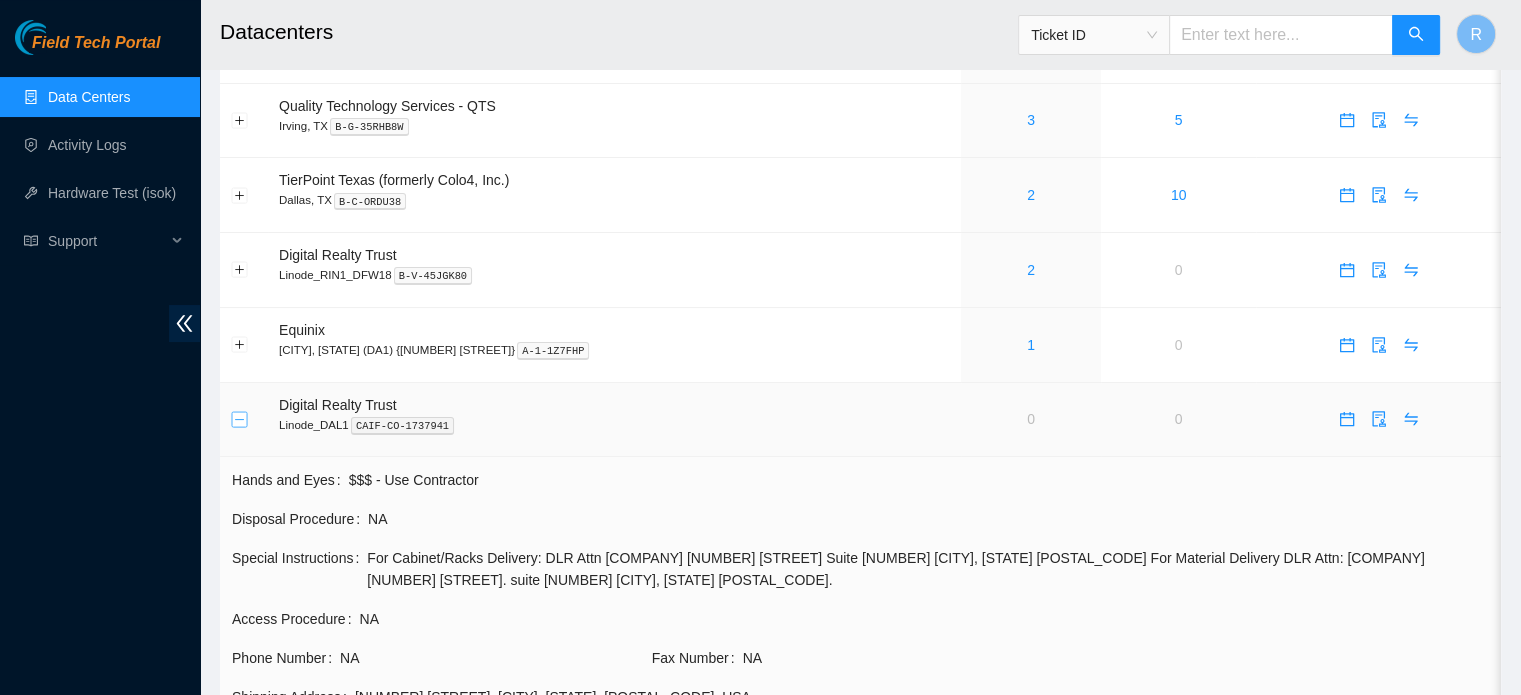 click at bounding box center (240, 419) 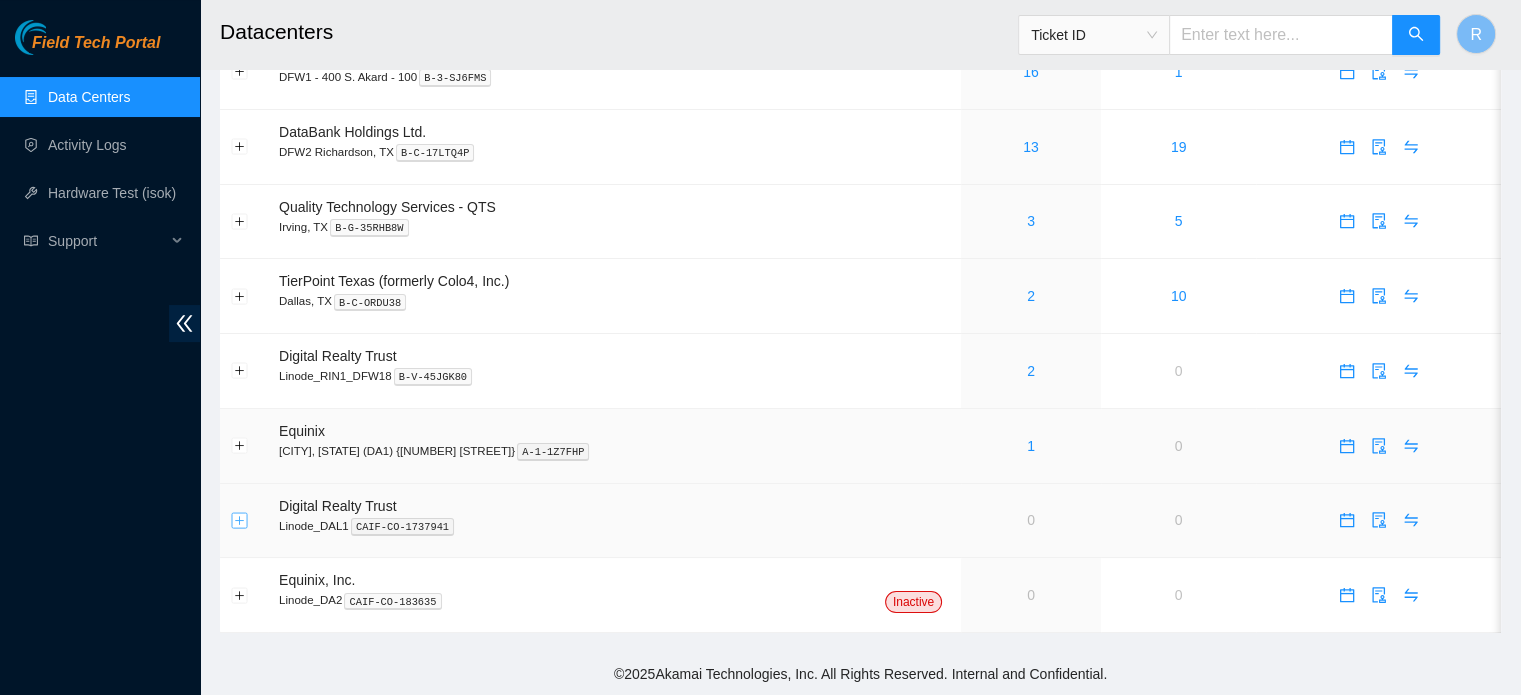 scroll, scrollTop: 101, scrollLeft: 0, axis: vertical 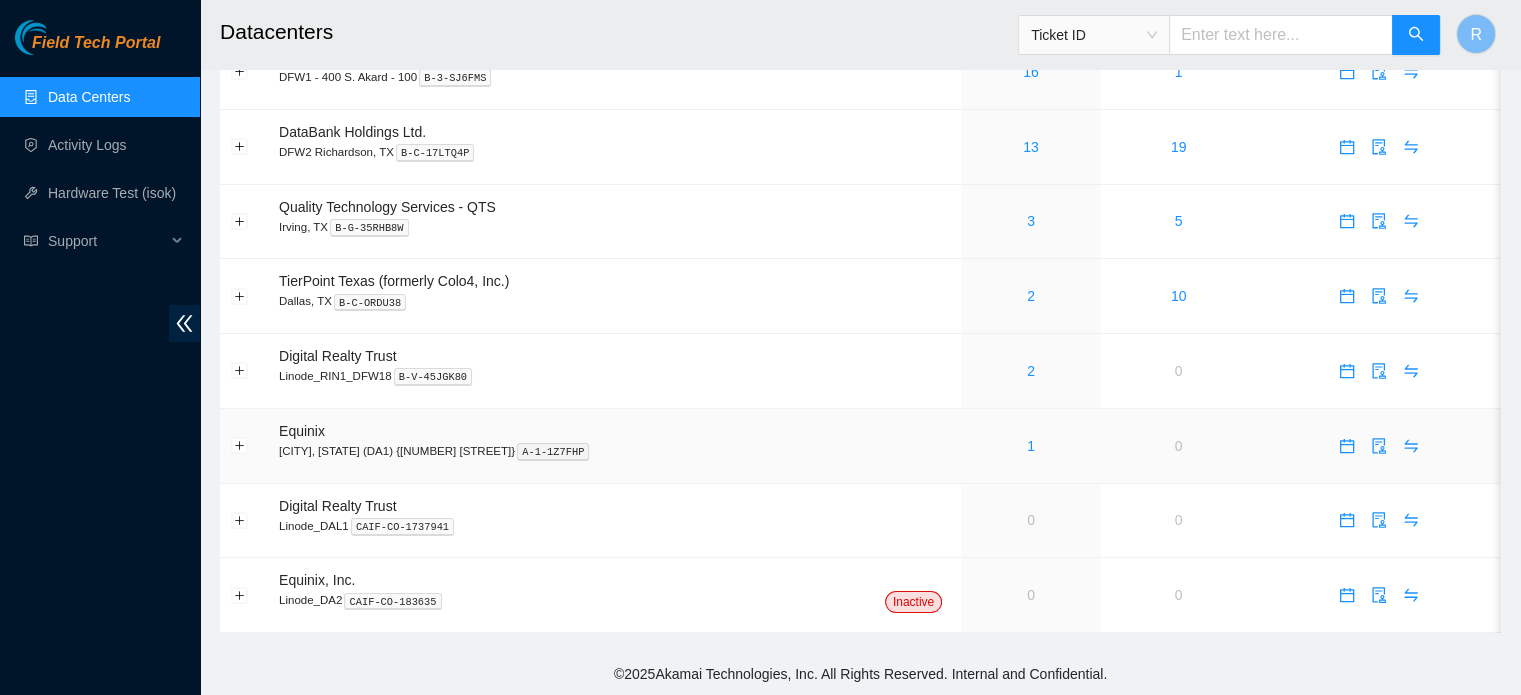 drag, startPoint x: 986, startPoint y: 443, endPoint x: 976, endPoint y: 455, distance: 15.6205 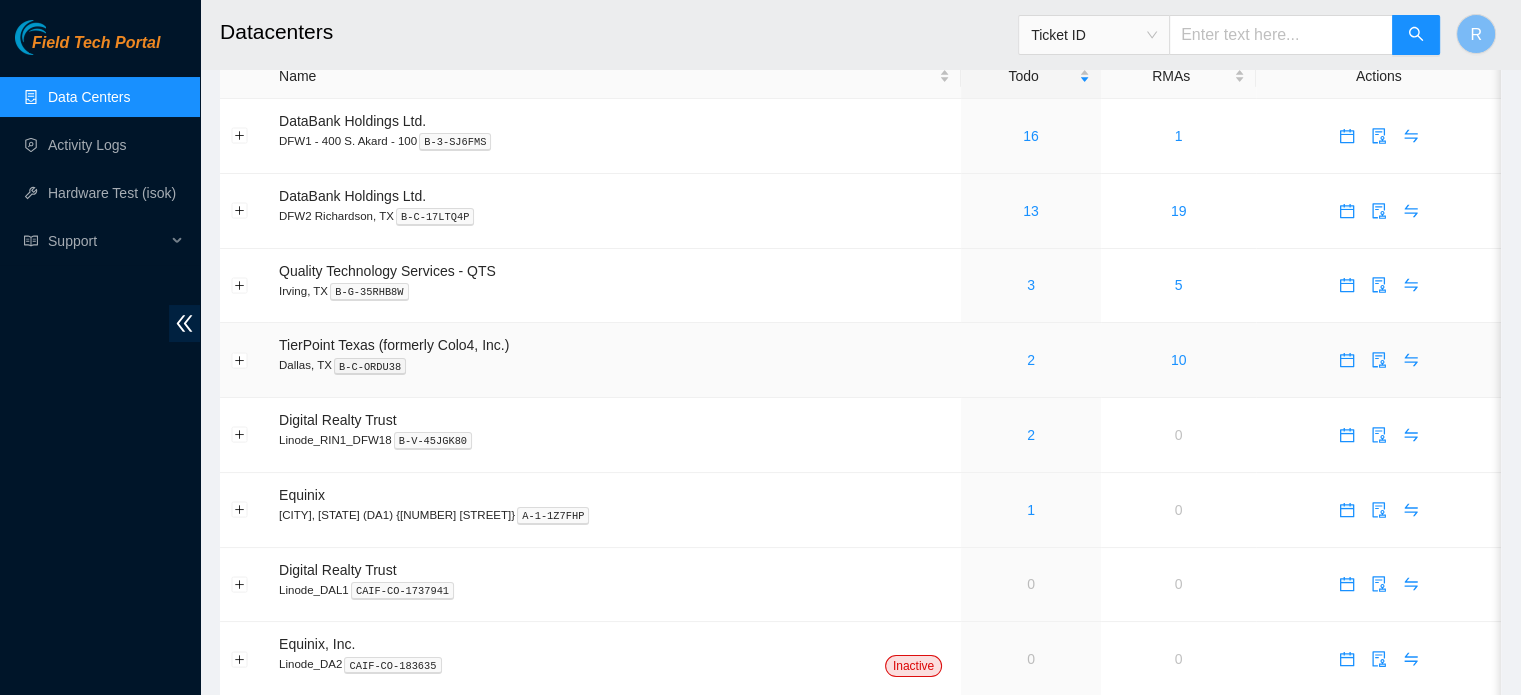 scroll, scrollTop: 0, scrollLeft: 0, axis: both 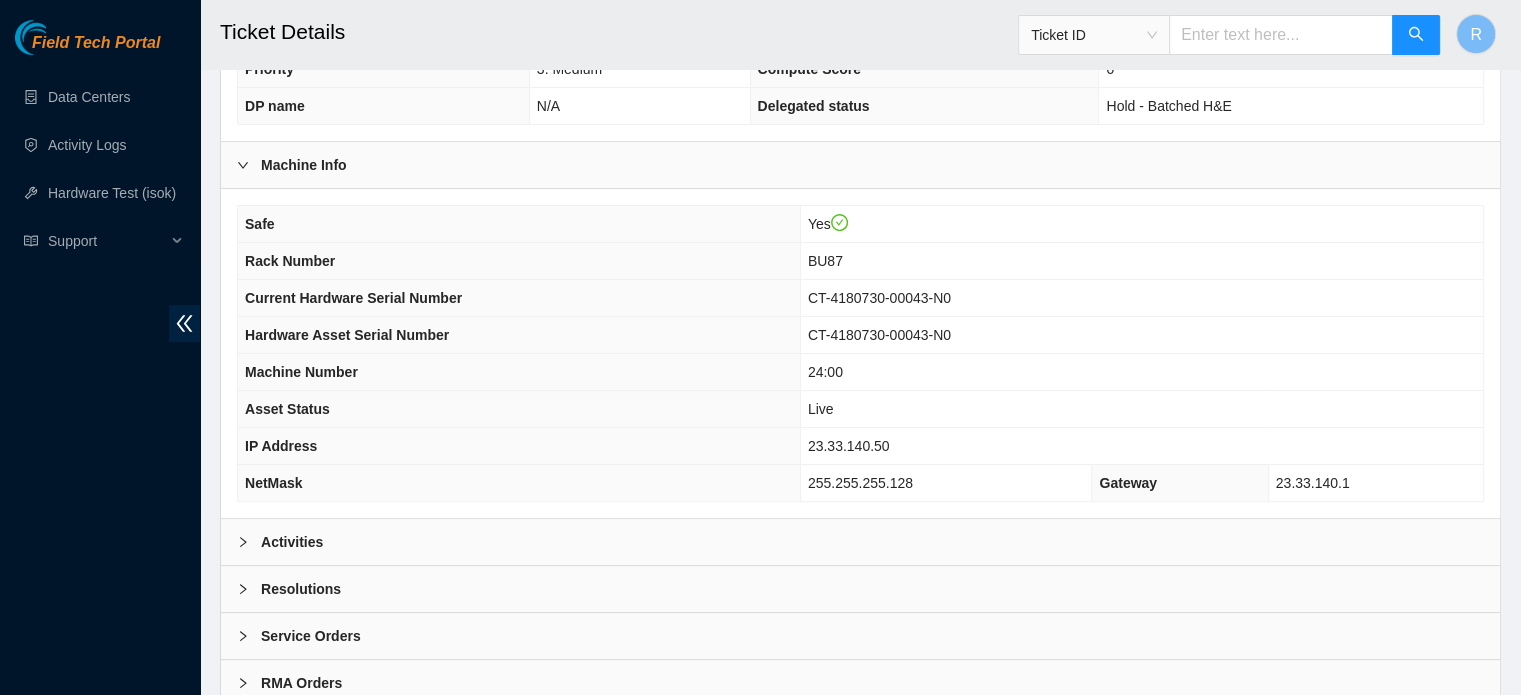click on "Activities" at bounding box center (860, 542) 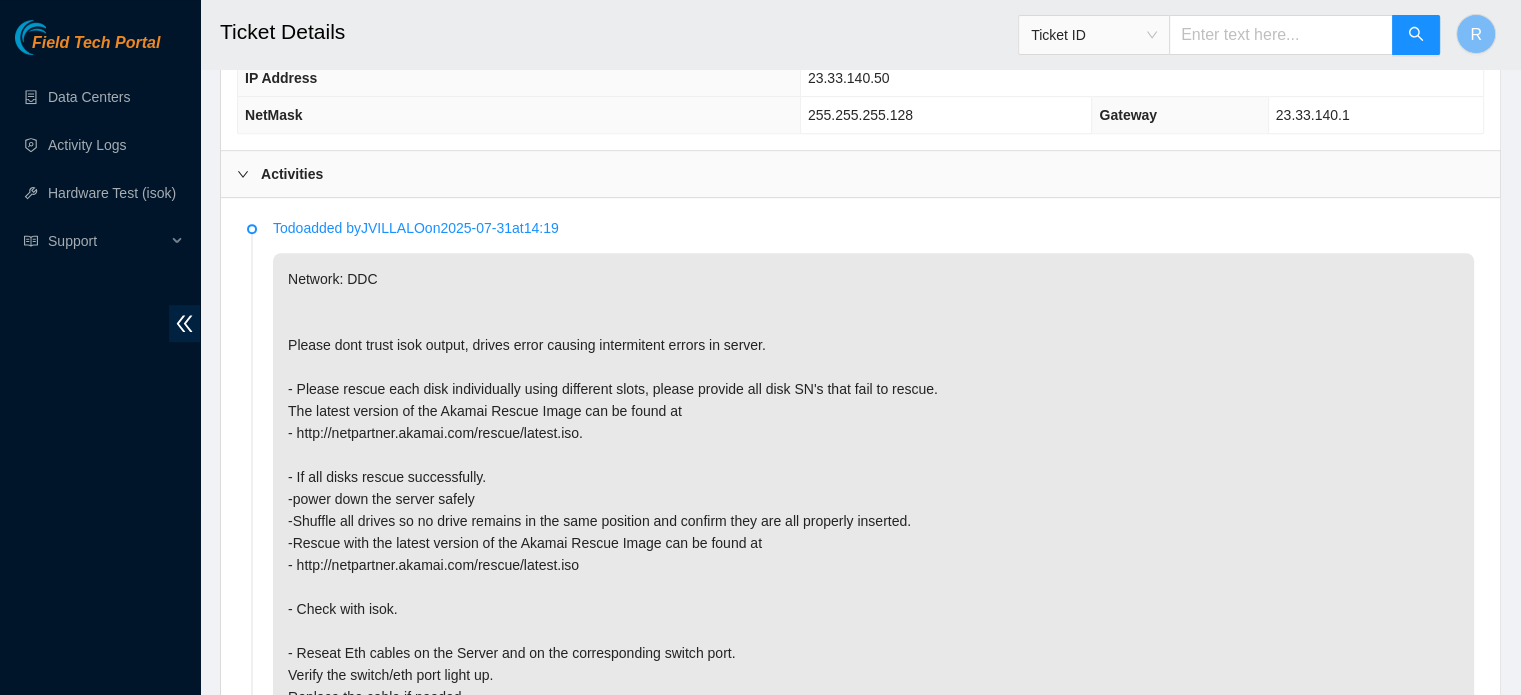 scroll, scrollTop: 900, scrollLeft: 0, axis: vertical 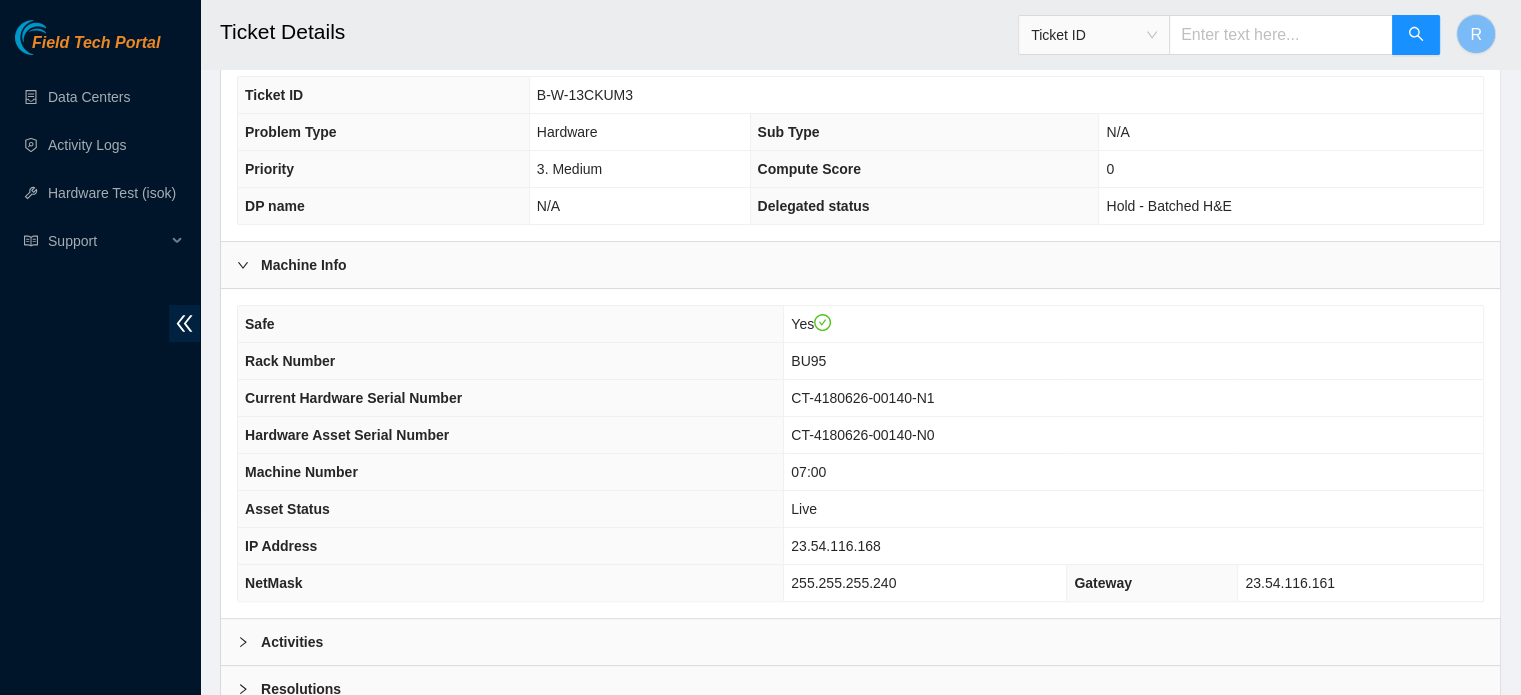 drag, startPoint x: 409, startPoint y: 615, endPoint x: 555, endPoint y: 531, distance: 168.4399 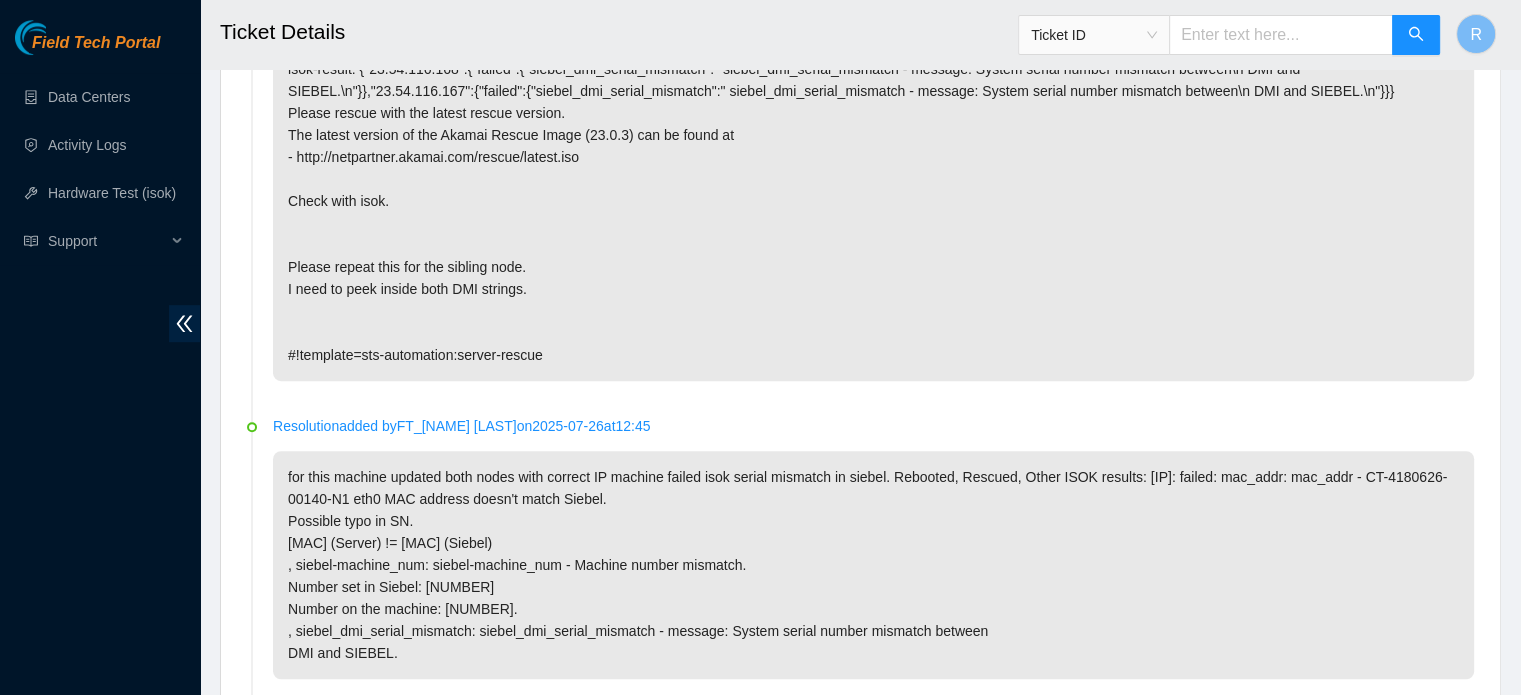 scroll, scrollTop: 0, scrollLeft: 0, axis: both 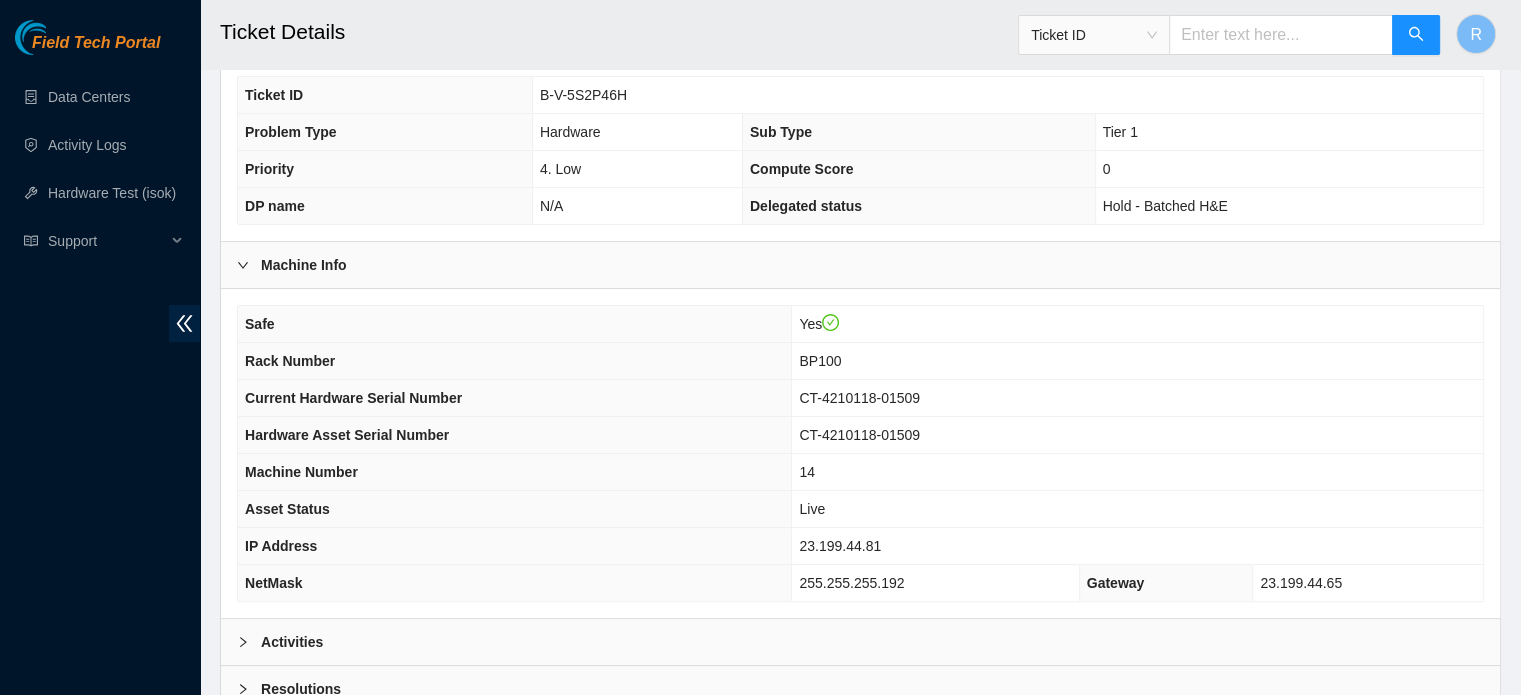 click on "Activities" at bounding box center (860, 642) 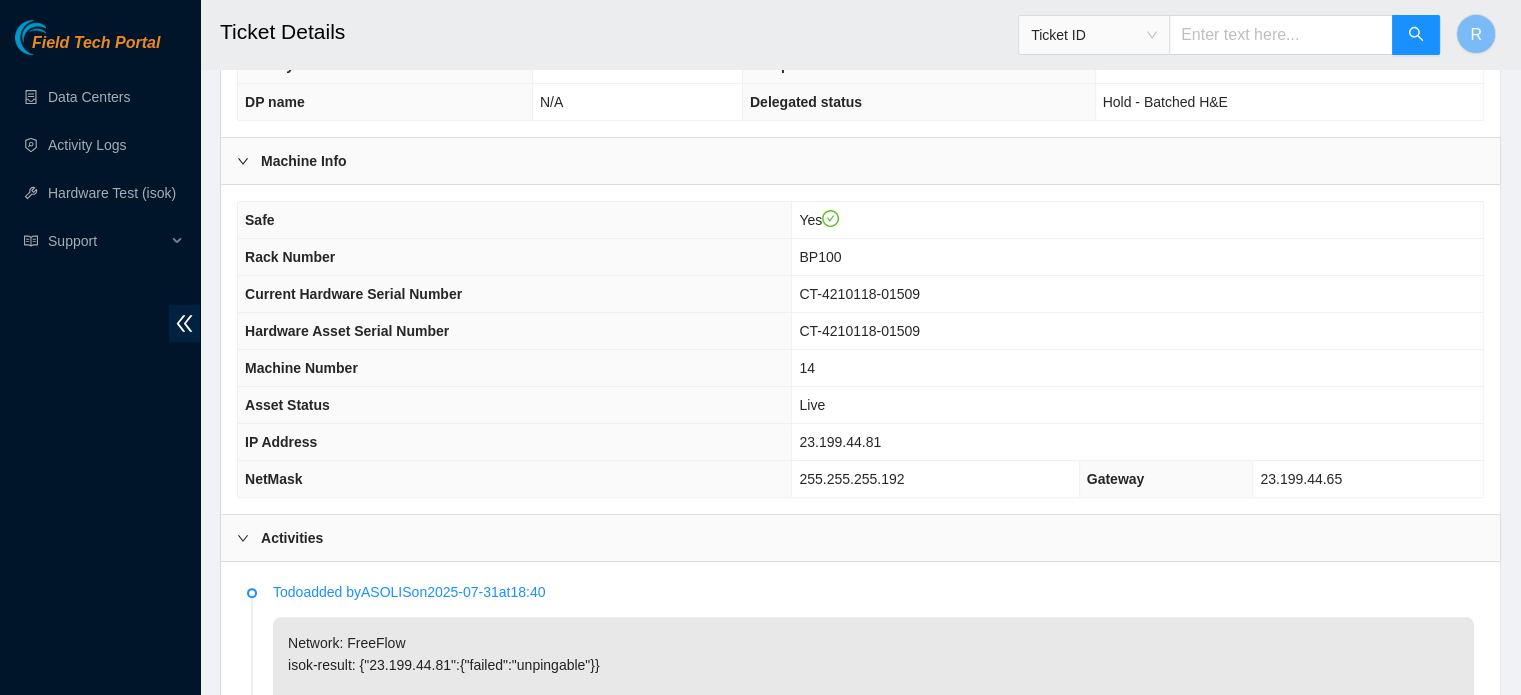 scroll, scrollTop: 0, scrollLeft: 0, axis: both 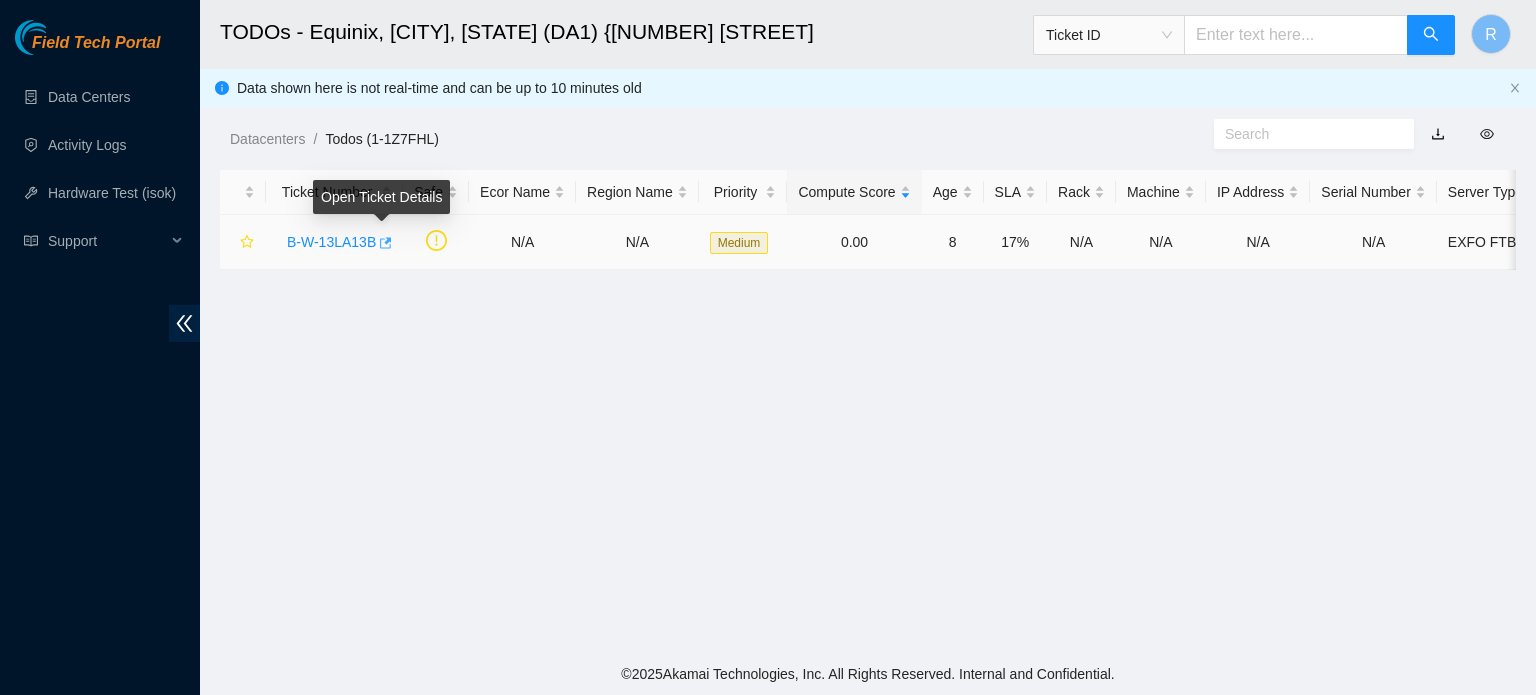 click 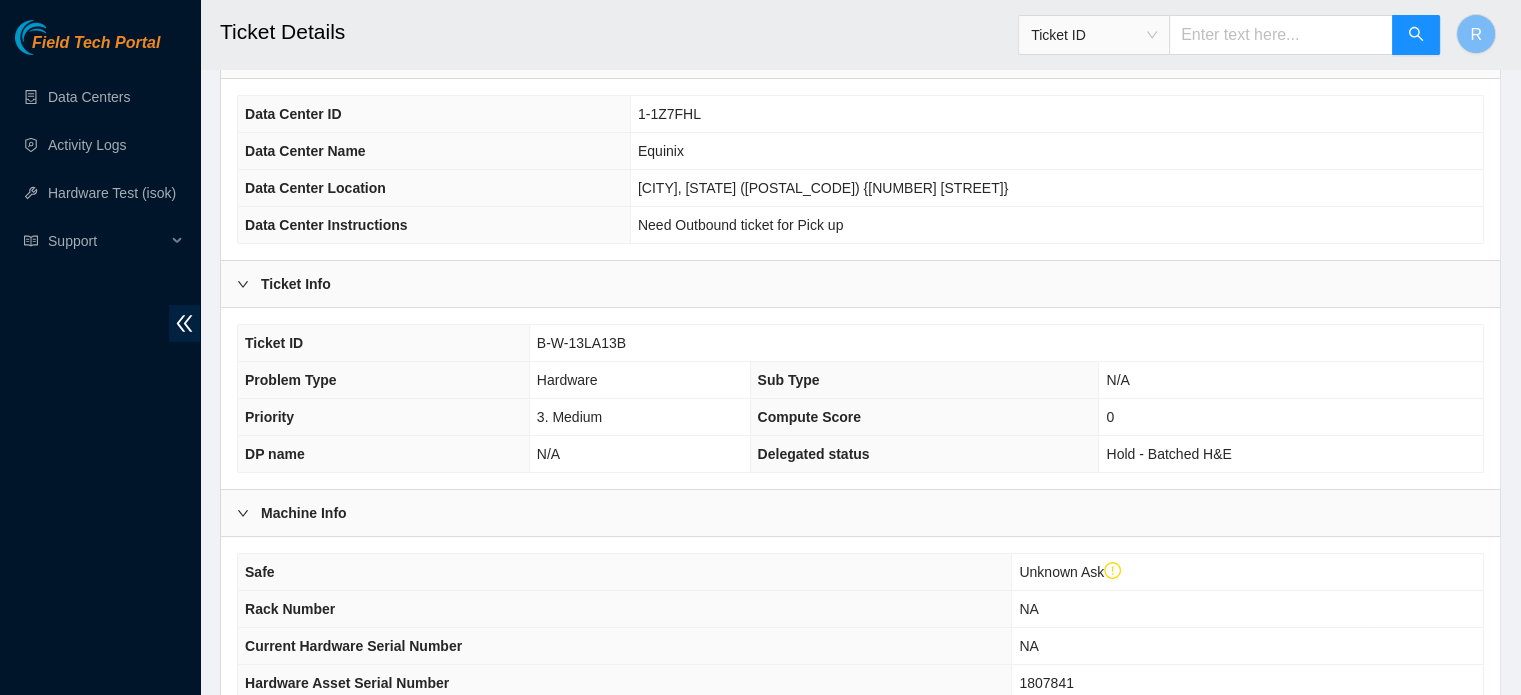 scroll, scrollTop: 500, scrollLeft: 0, axis: vertical 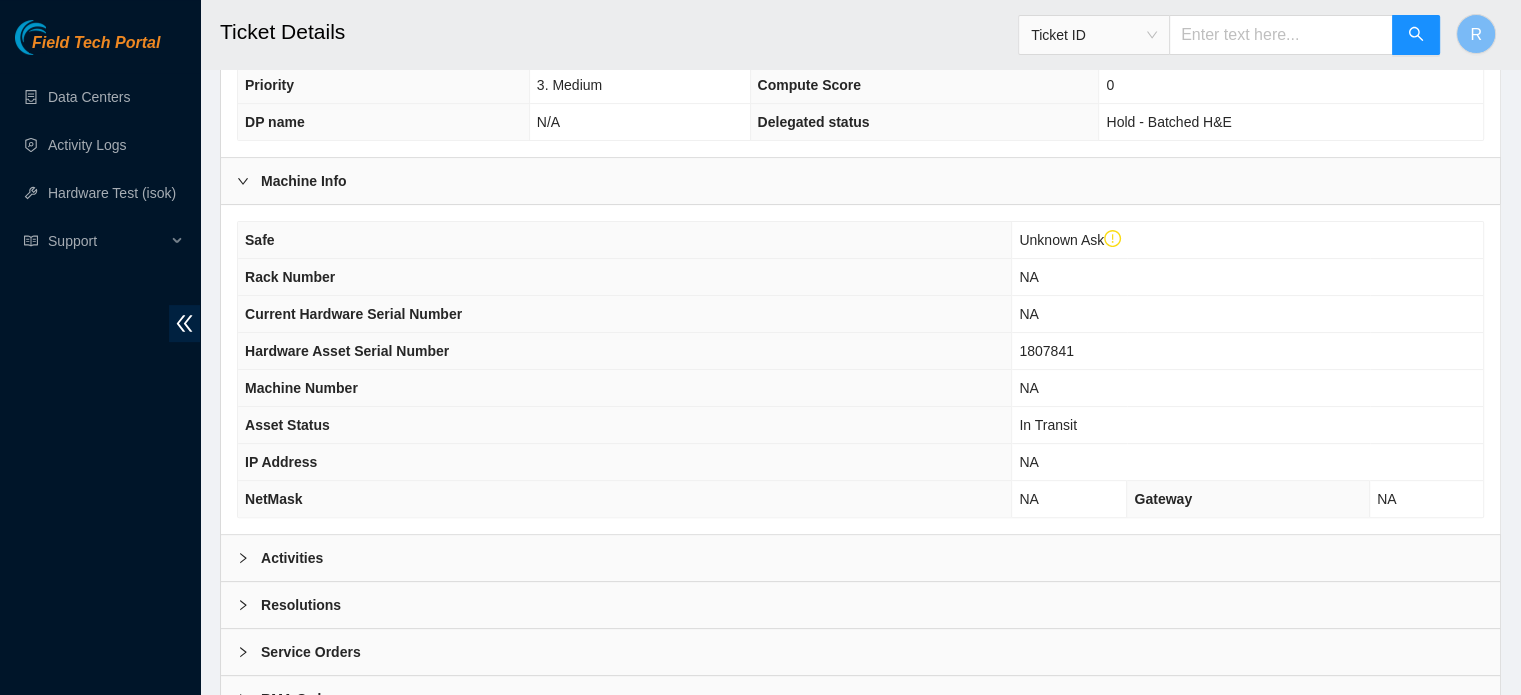 click on "Activities" at bounding box center [860, 558] 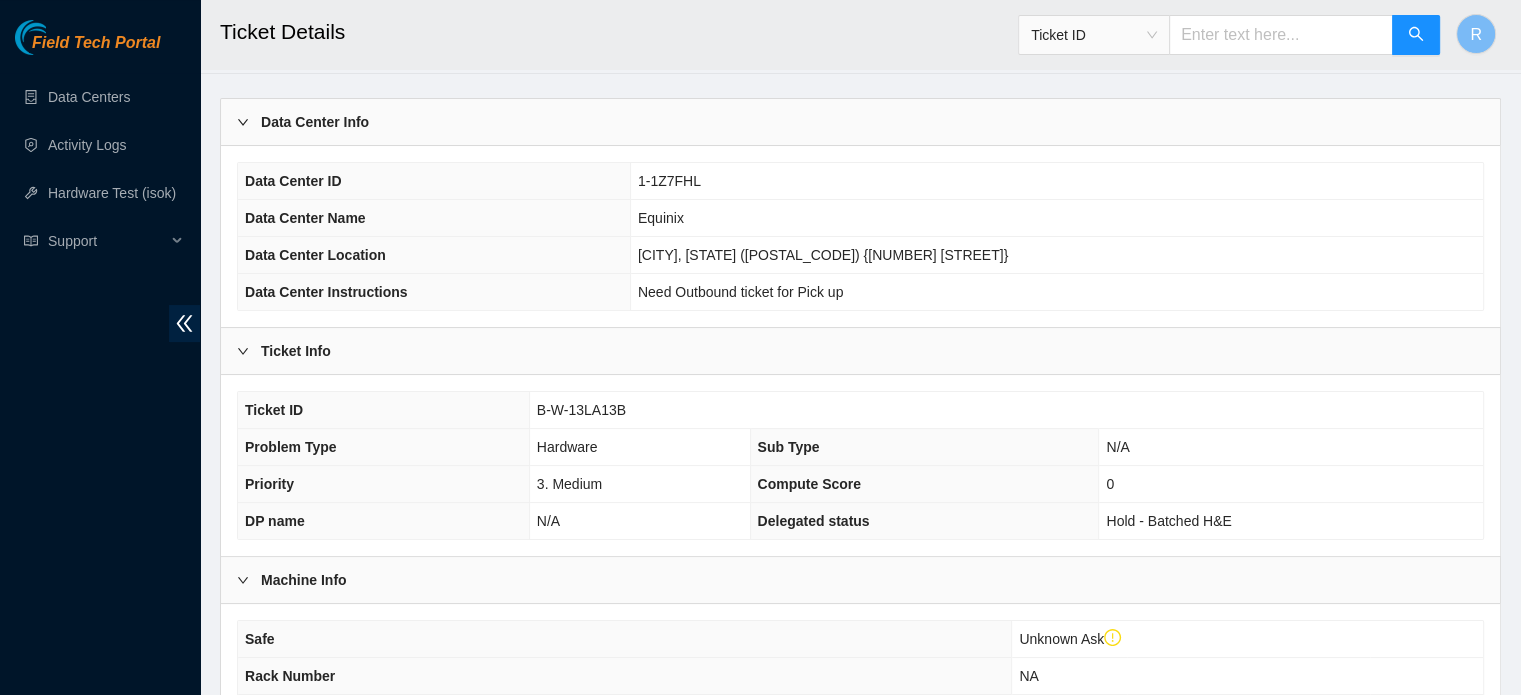 scroll, scrollTop: 0, scrollLeft: 0, axis: both 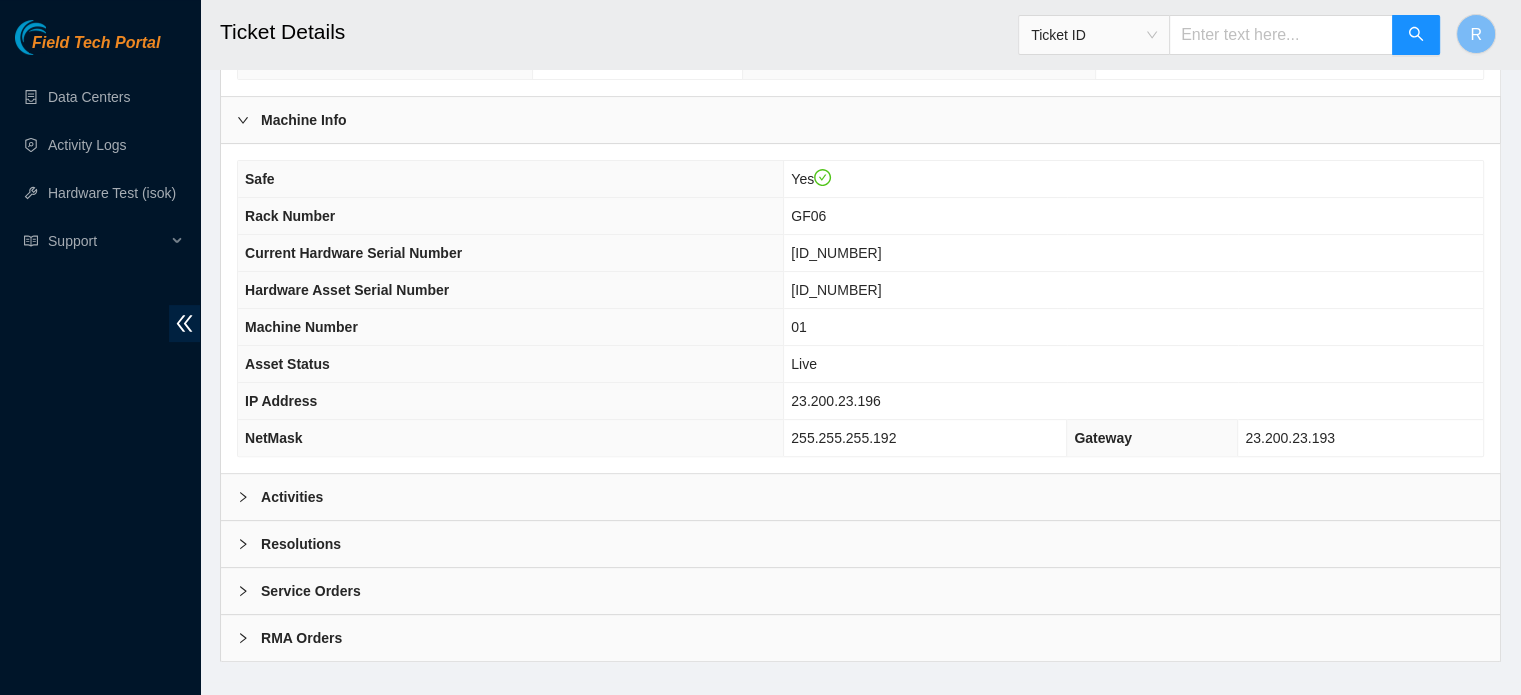 click on "Activities" at bounding box center [860, 497] 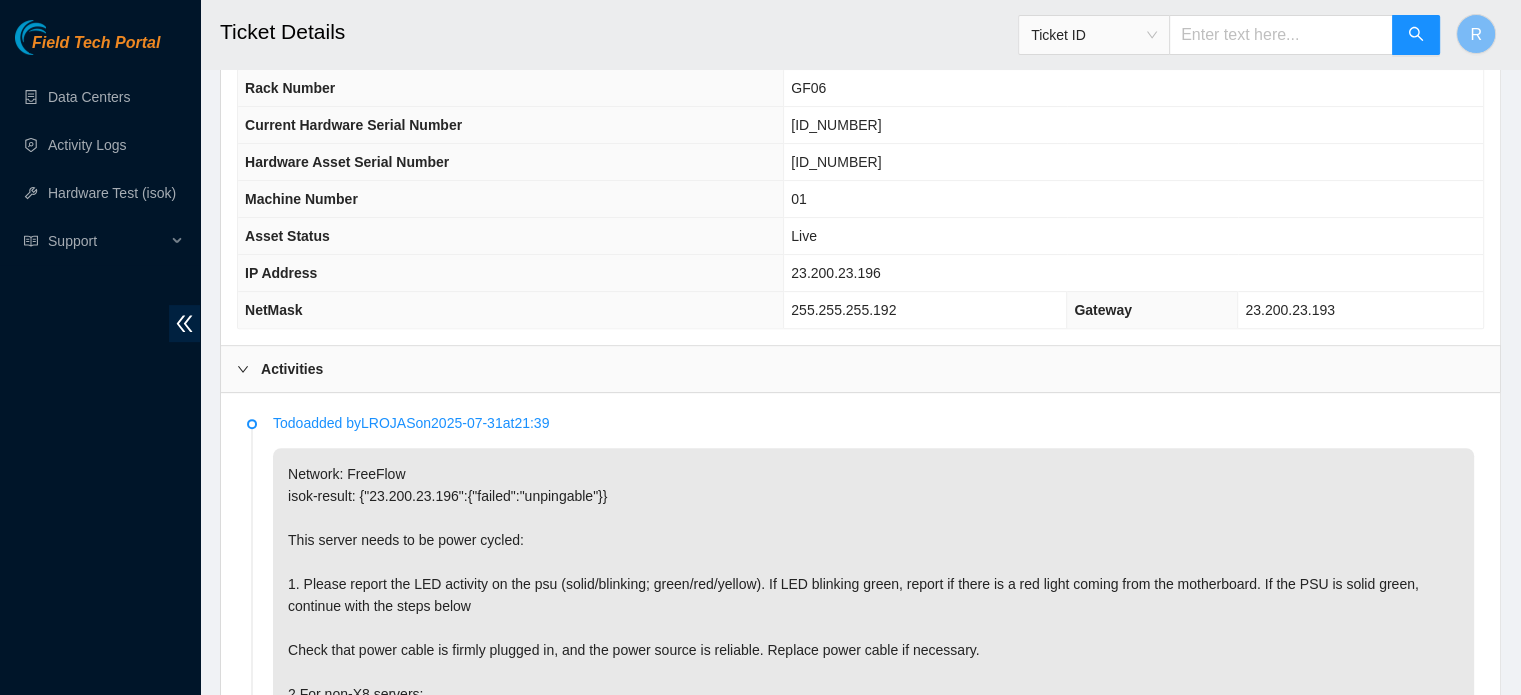 scroll, scrollTop: 145, scrollLeft: 0, axis: vertical 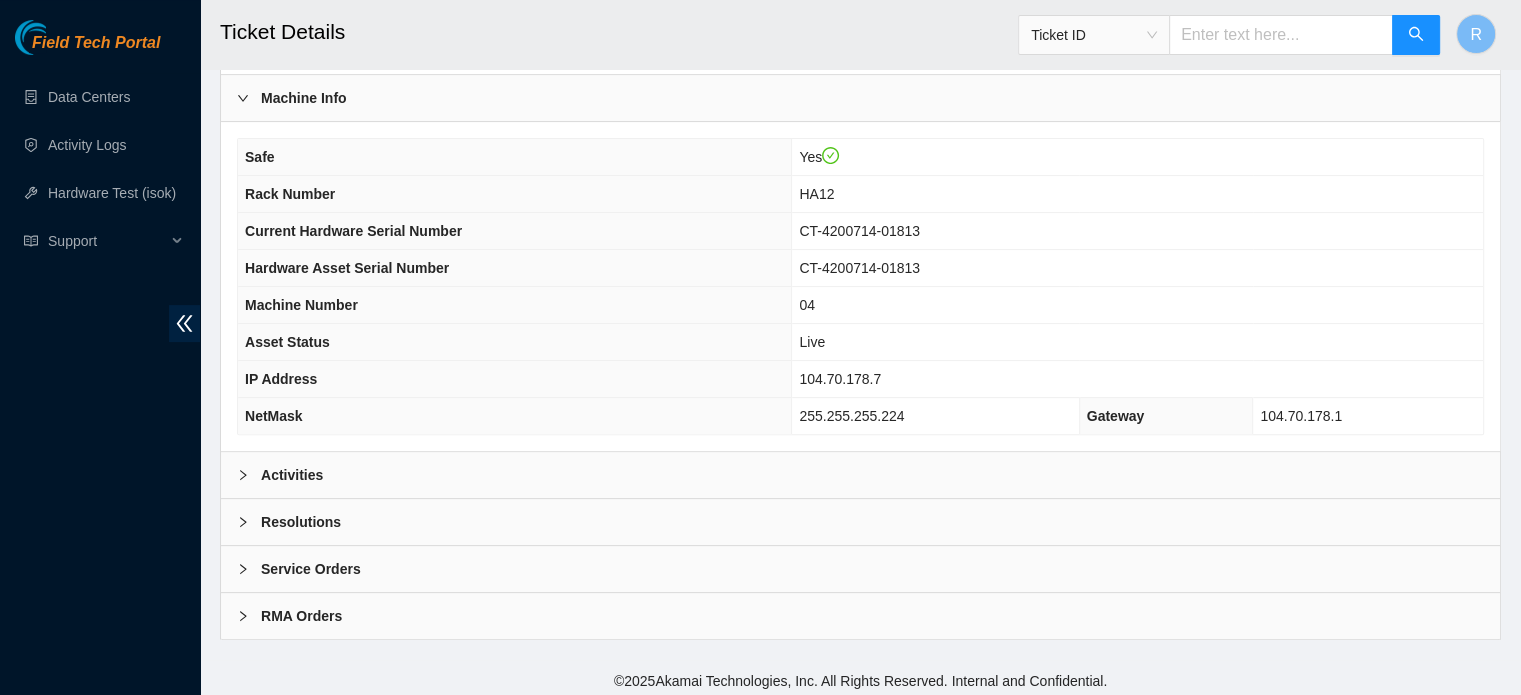 click on "Activities" at bounding box center (860, 475) 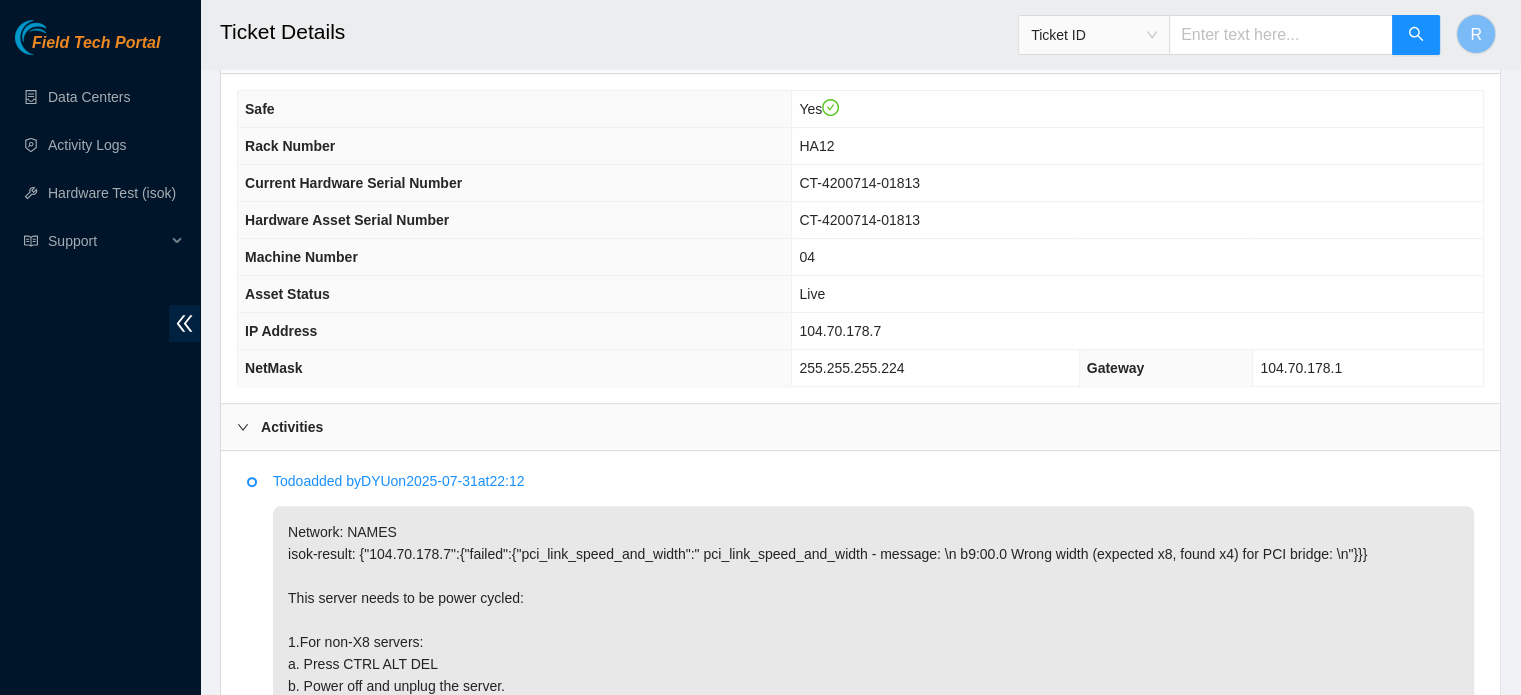 scroll, scrollTop: 345, scrollLeft: 0, axis: vertical 